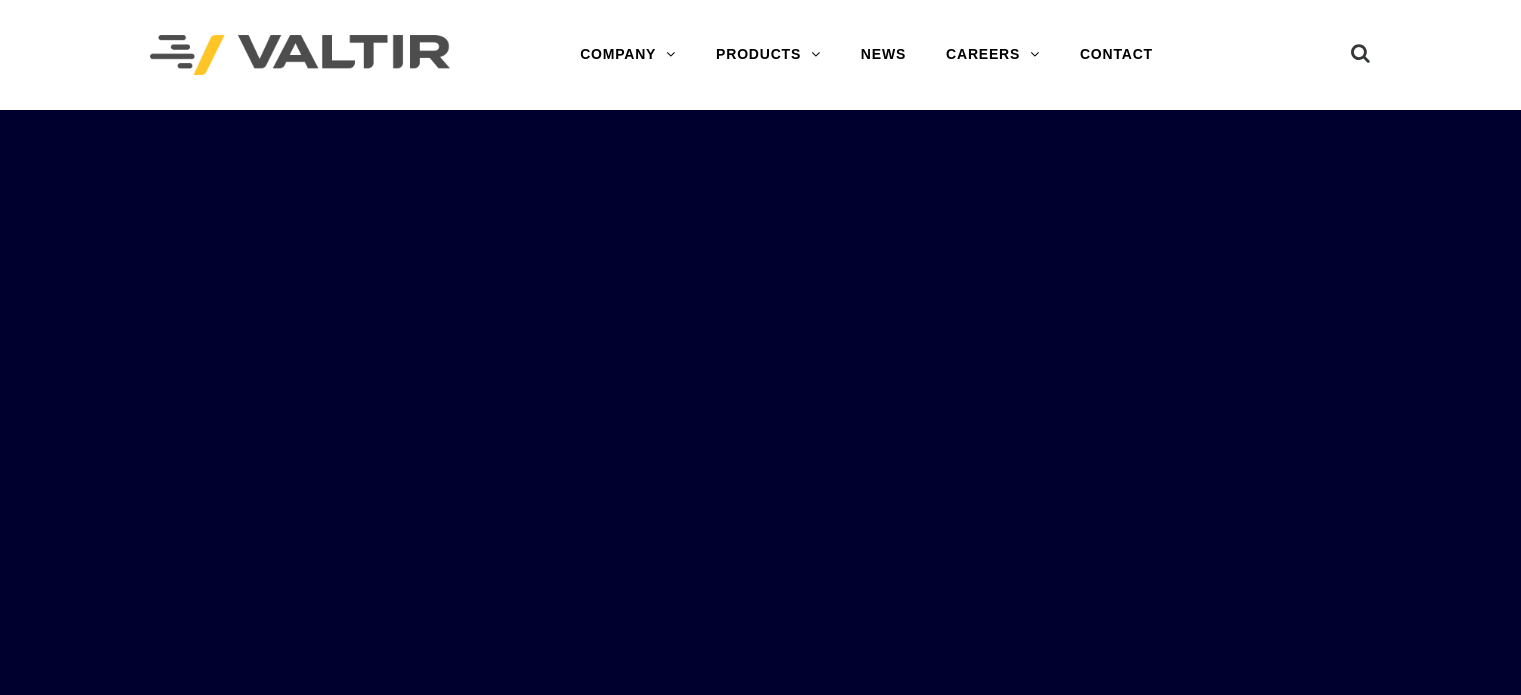 scroll, scrollTop: 0, scrollLeft: 0, axis: both 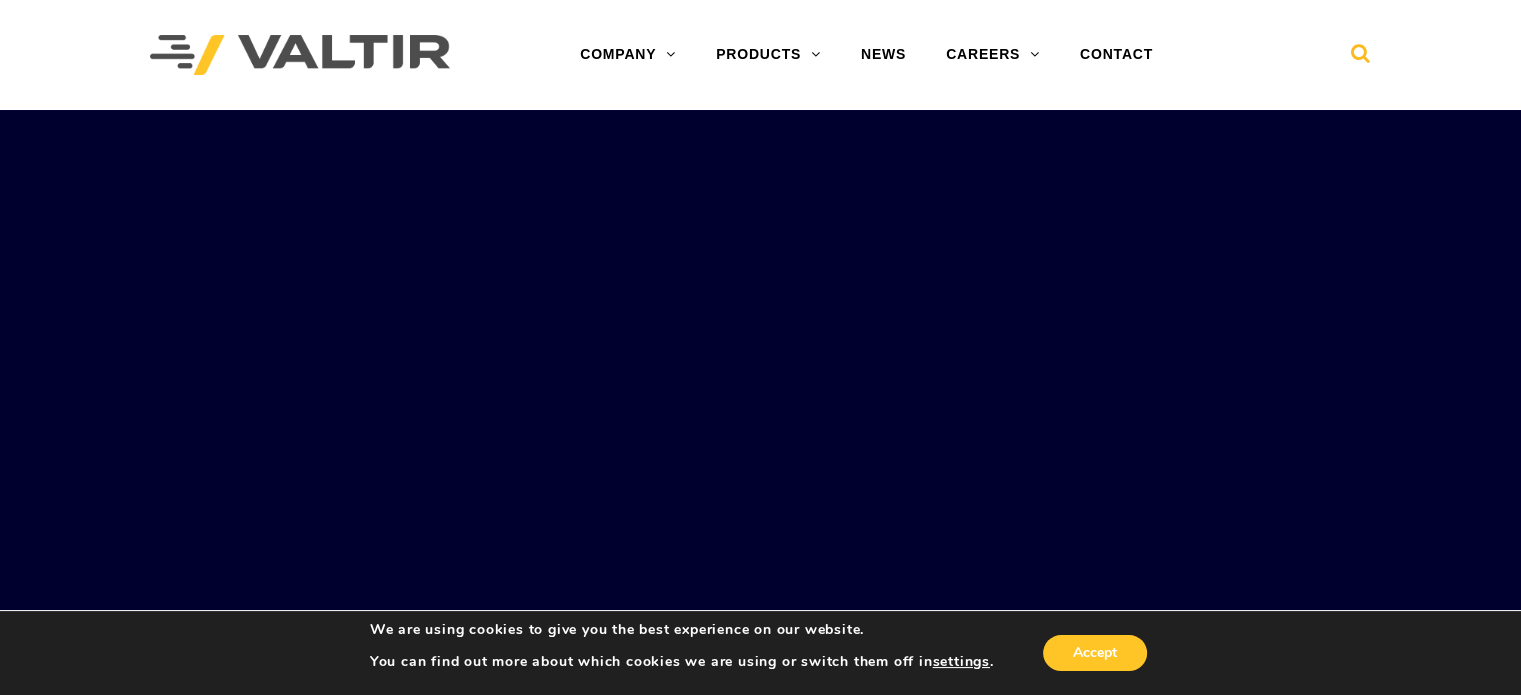 click at bounding box center [1361, 58] 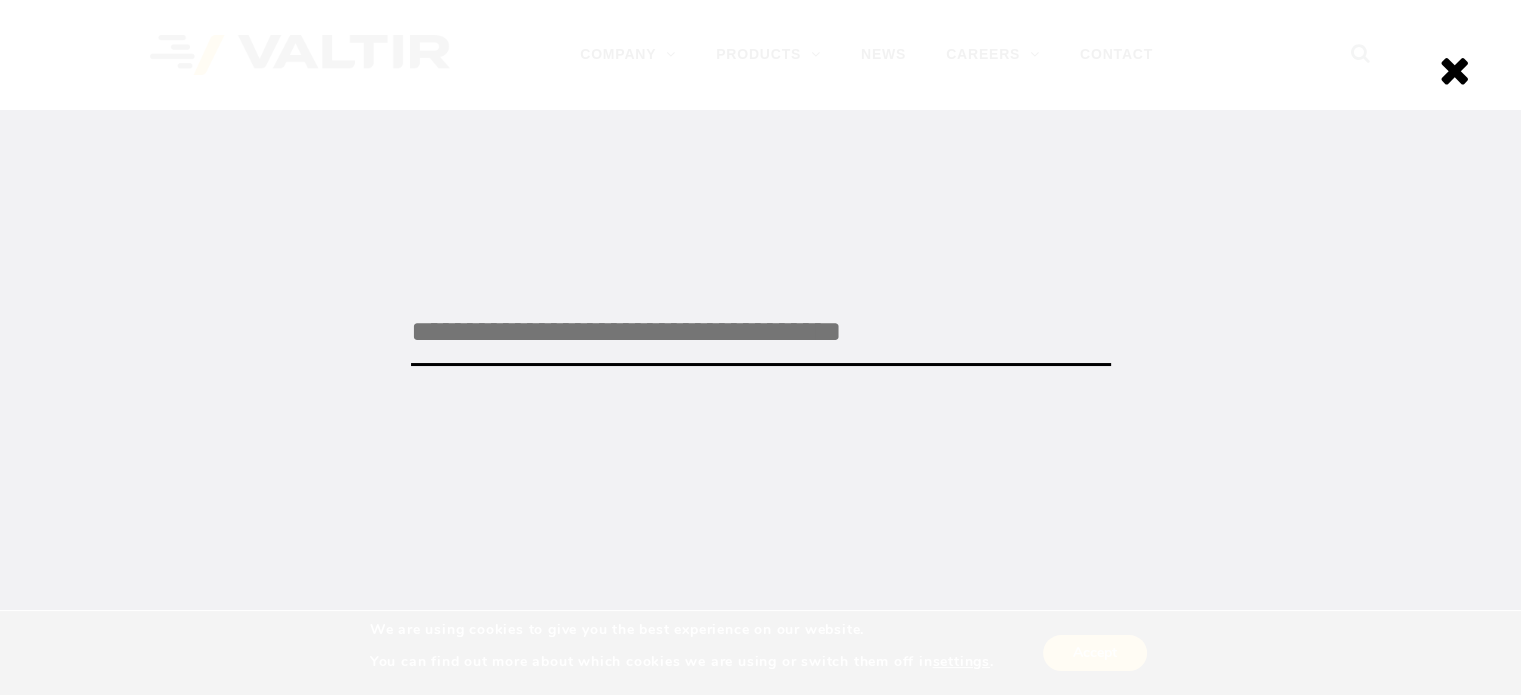 click at bounding box center [761, 333] 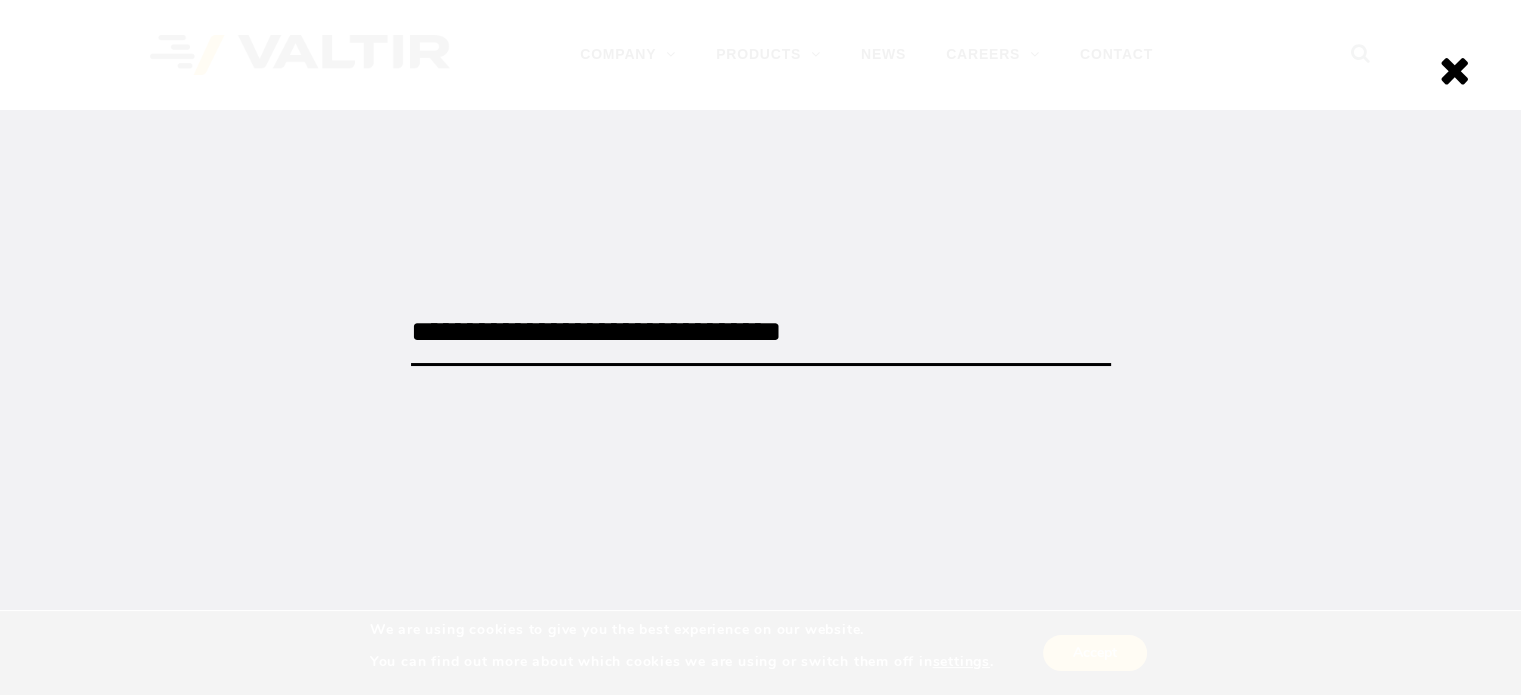 type on "**********" 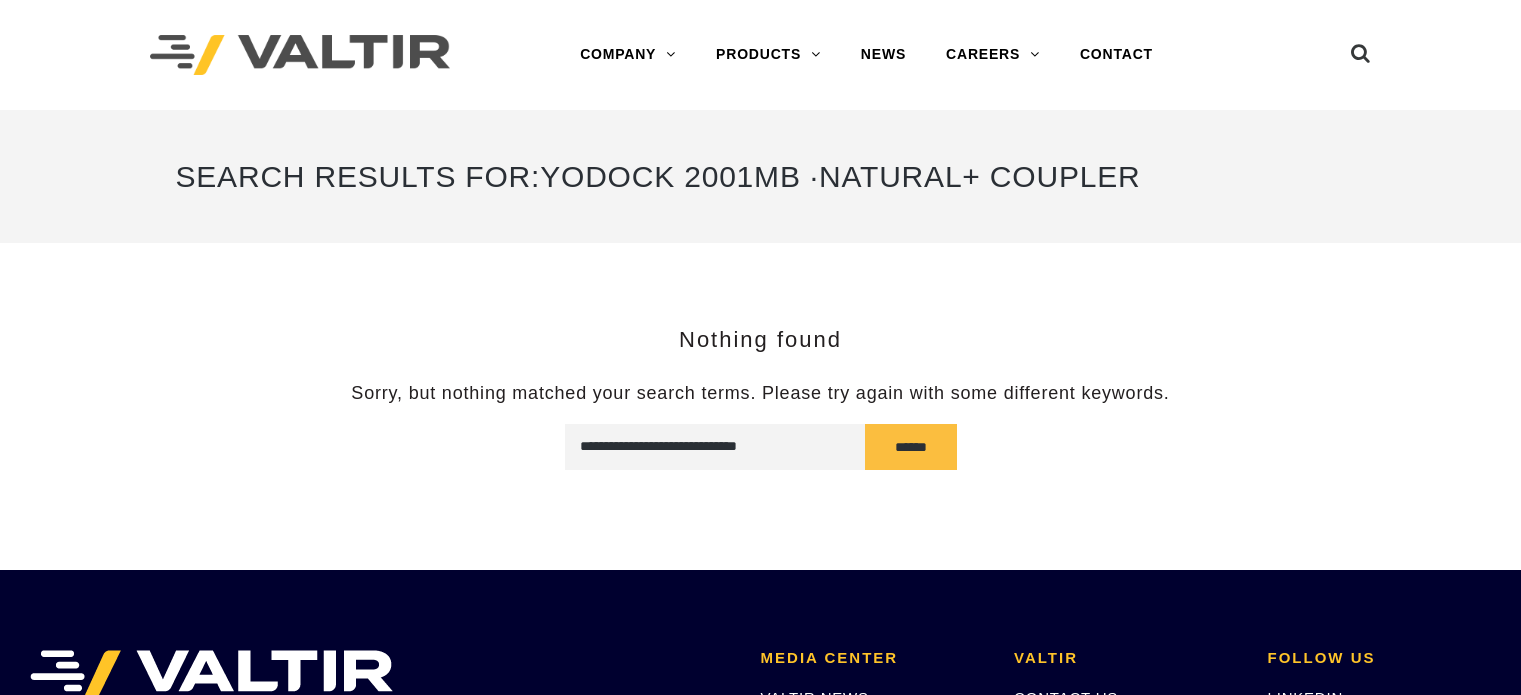 scroll, scrollTop: 0, scrollLeft: 0, axis: both 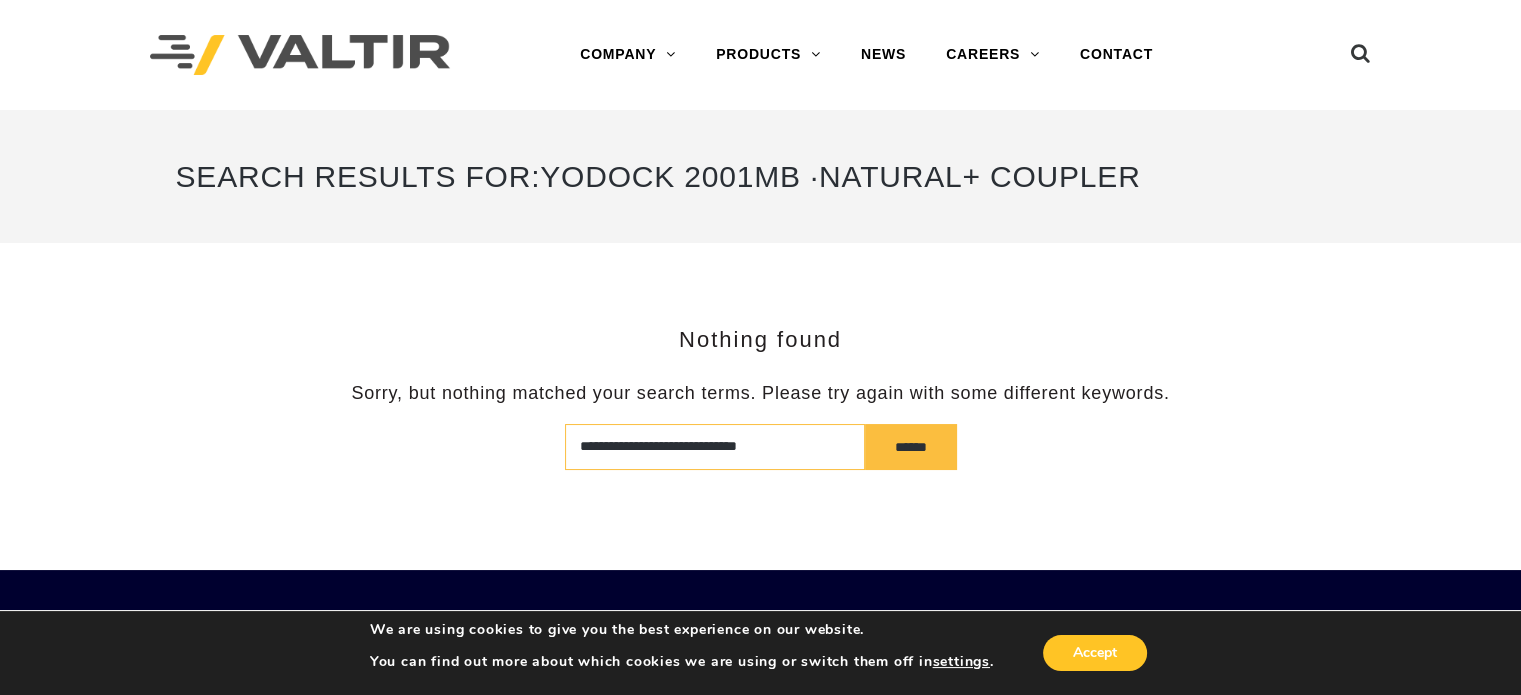 click on "**********" at bounding box center [715, 447] 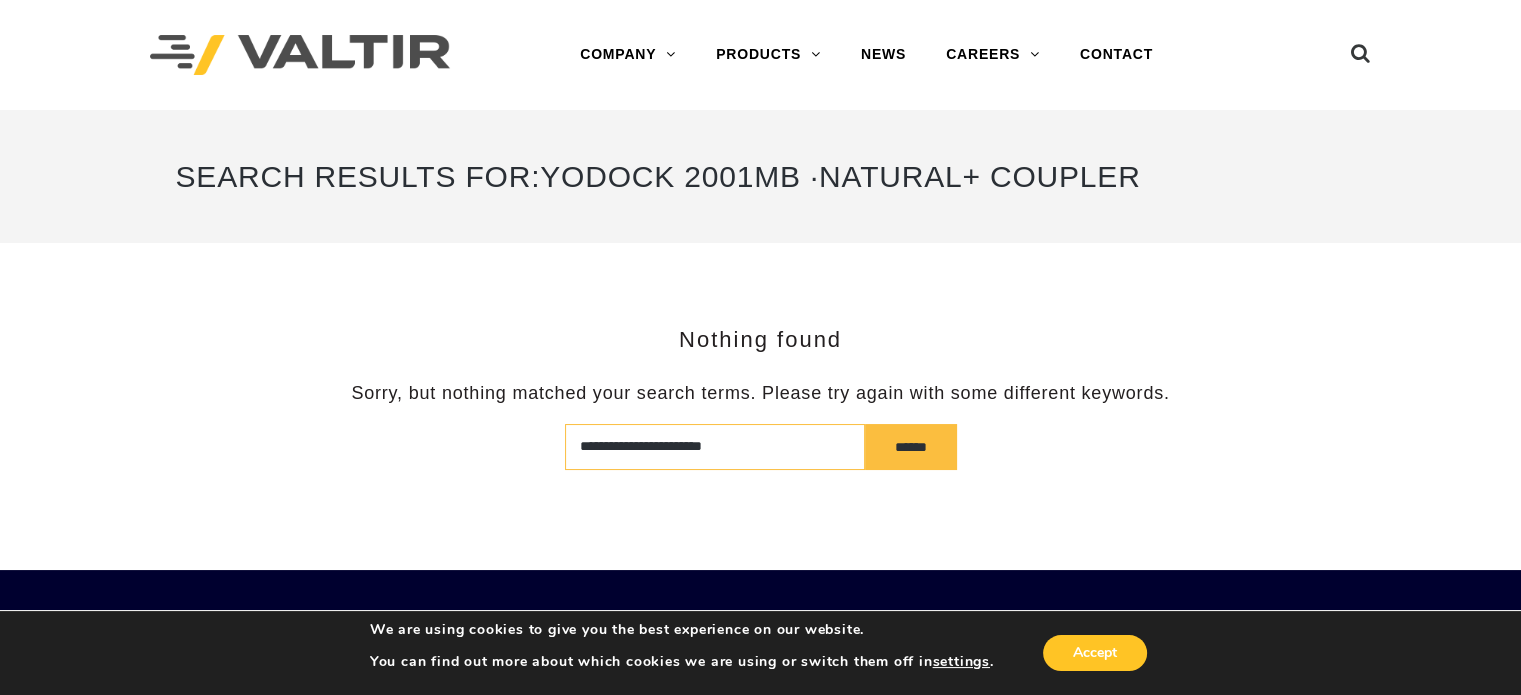 click on "**********" at bounding box center [715, 447] 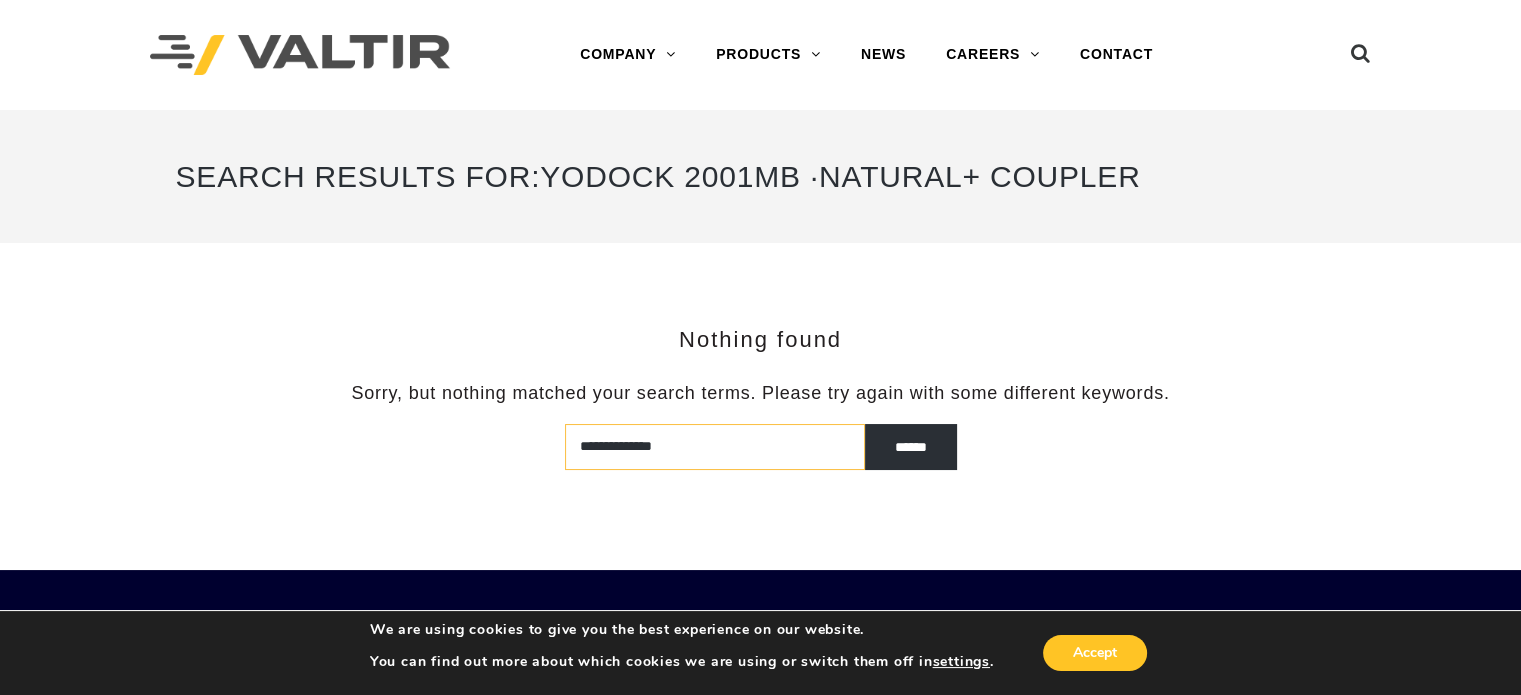 type on "**********" 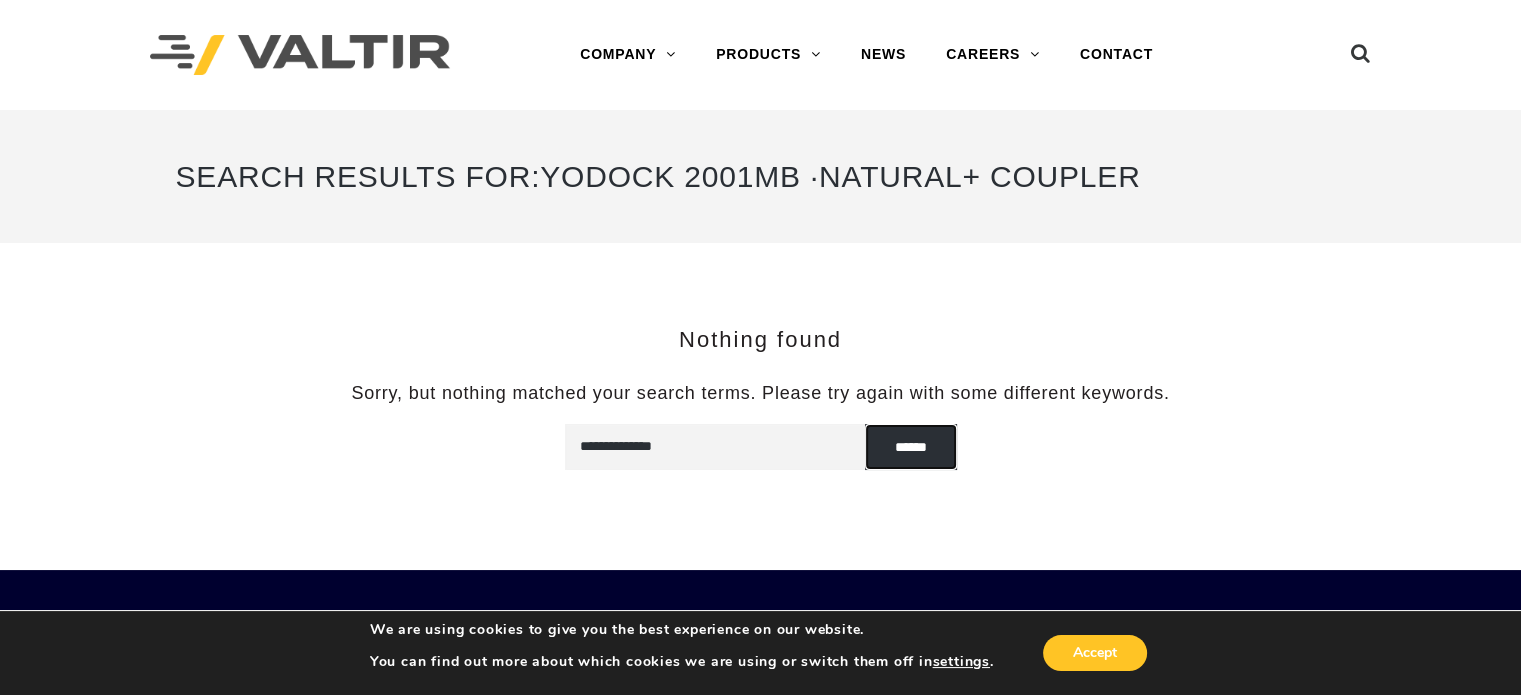click on "******" at bounding box center (911, 447) 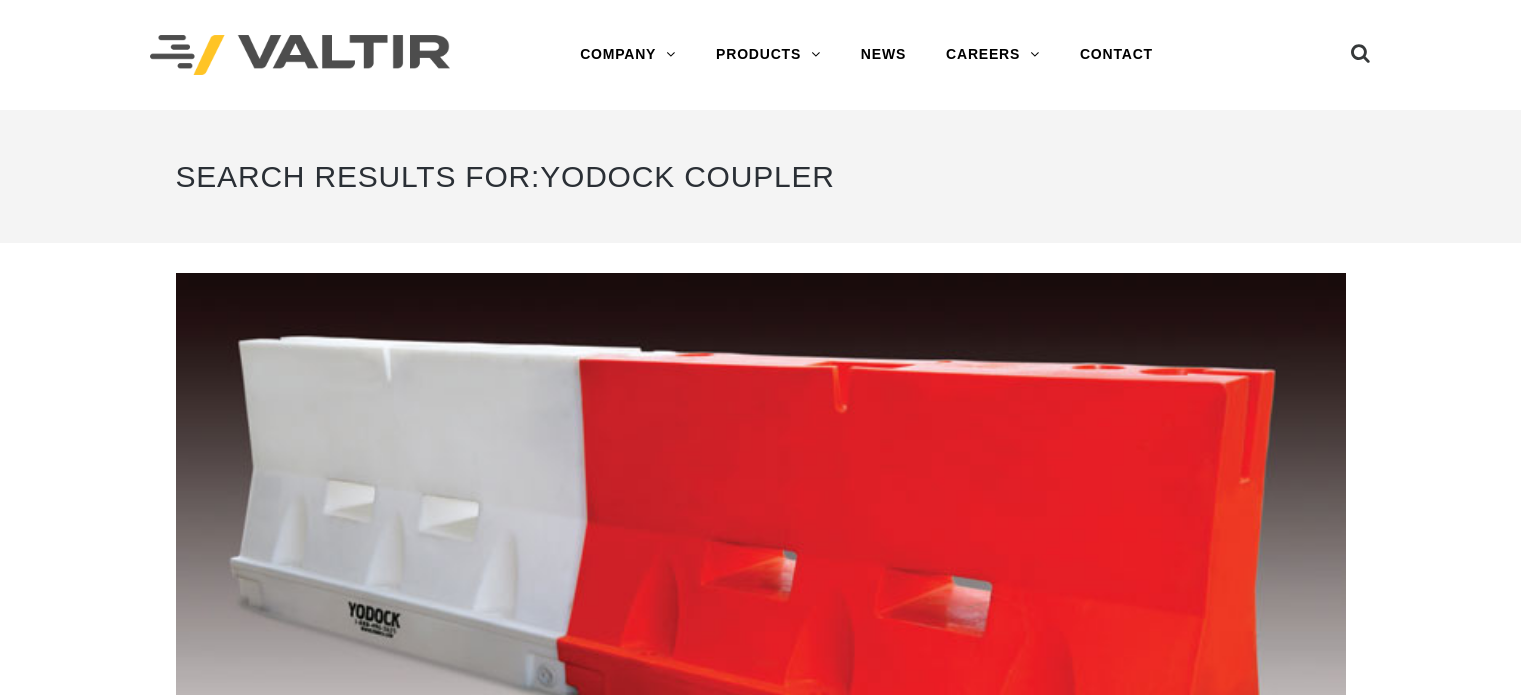 scroll, scrollTop: 0, scrollLeft: 0, axis: both 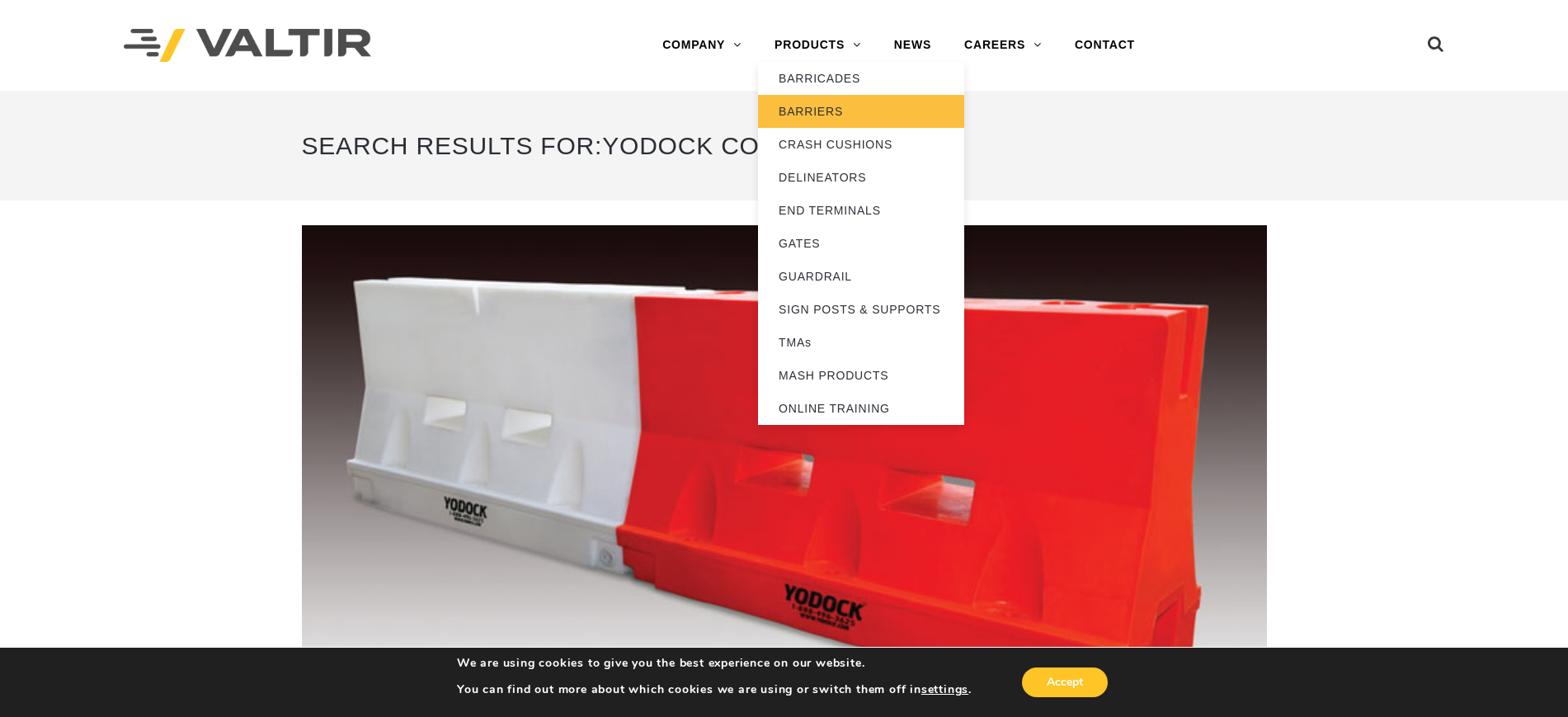 click on "BARRIERS" at bounding box center [861, 111] 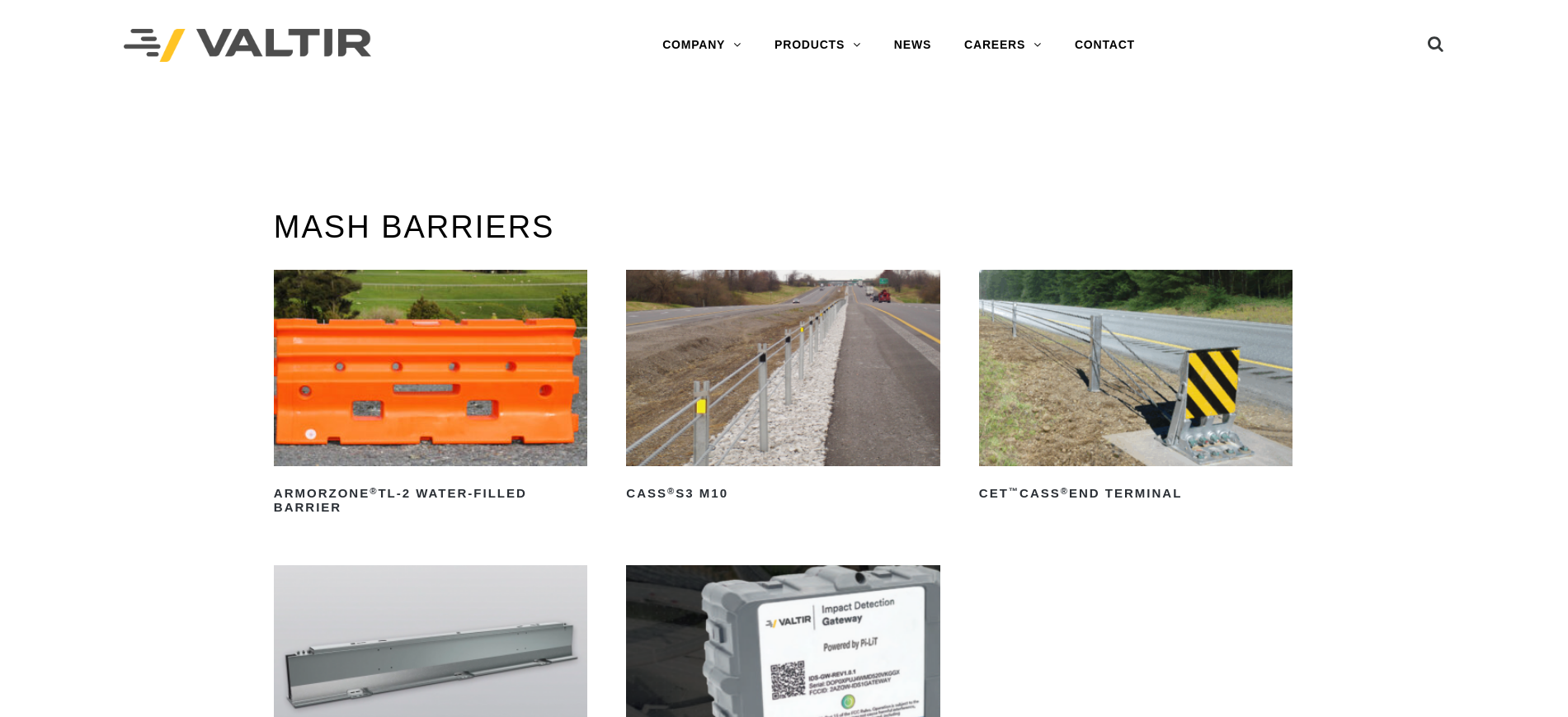 scroll, scrollTop: 0, scrollLeft: 0, axis: both 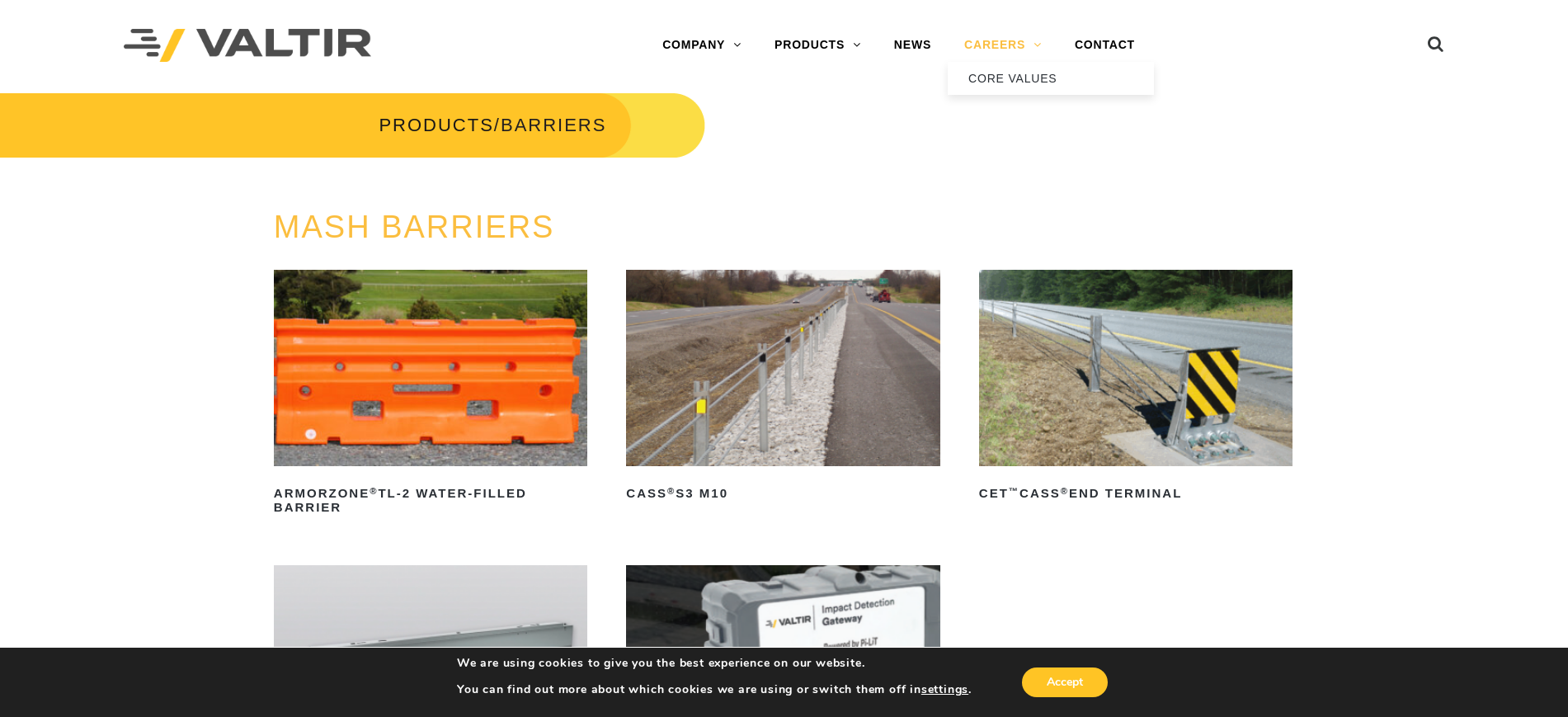 click on "CAREERS" at bounding box center (1003, 45) 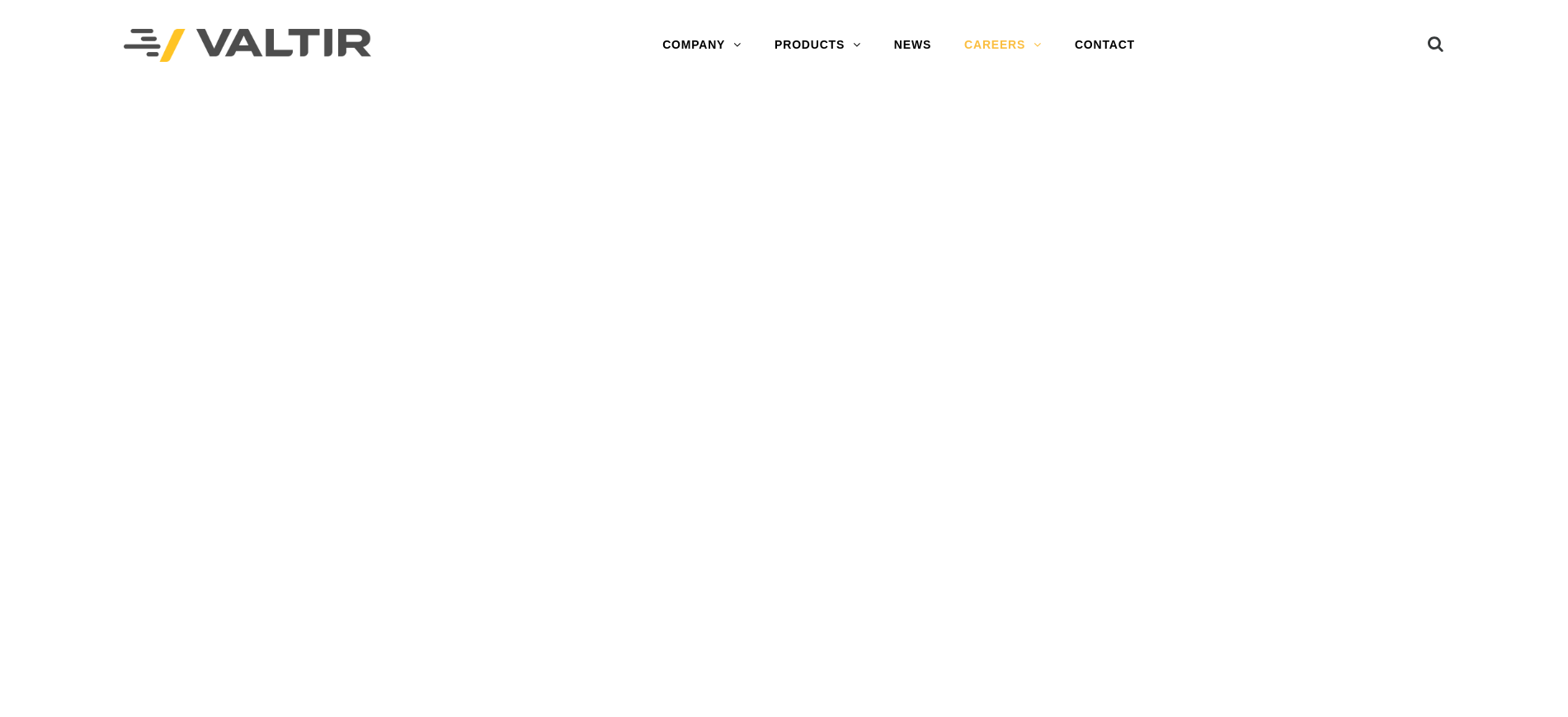 scroll, scrollTop: 0, scrollLeft: 0, axis: both 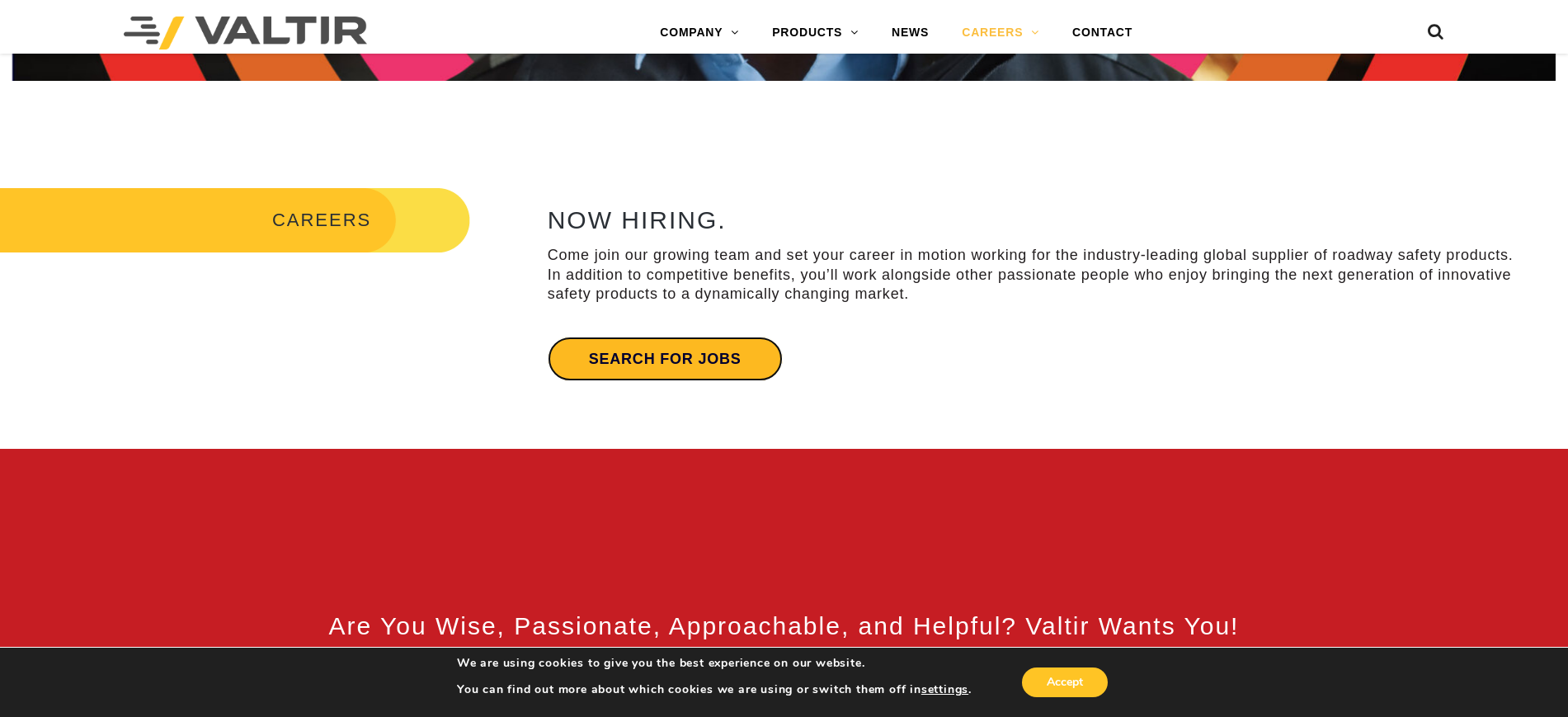 click on "Search for jobs" at bounding box center [665, 359] 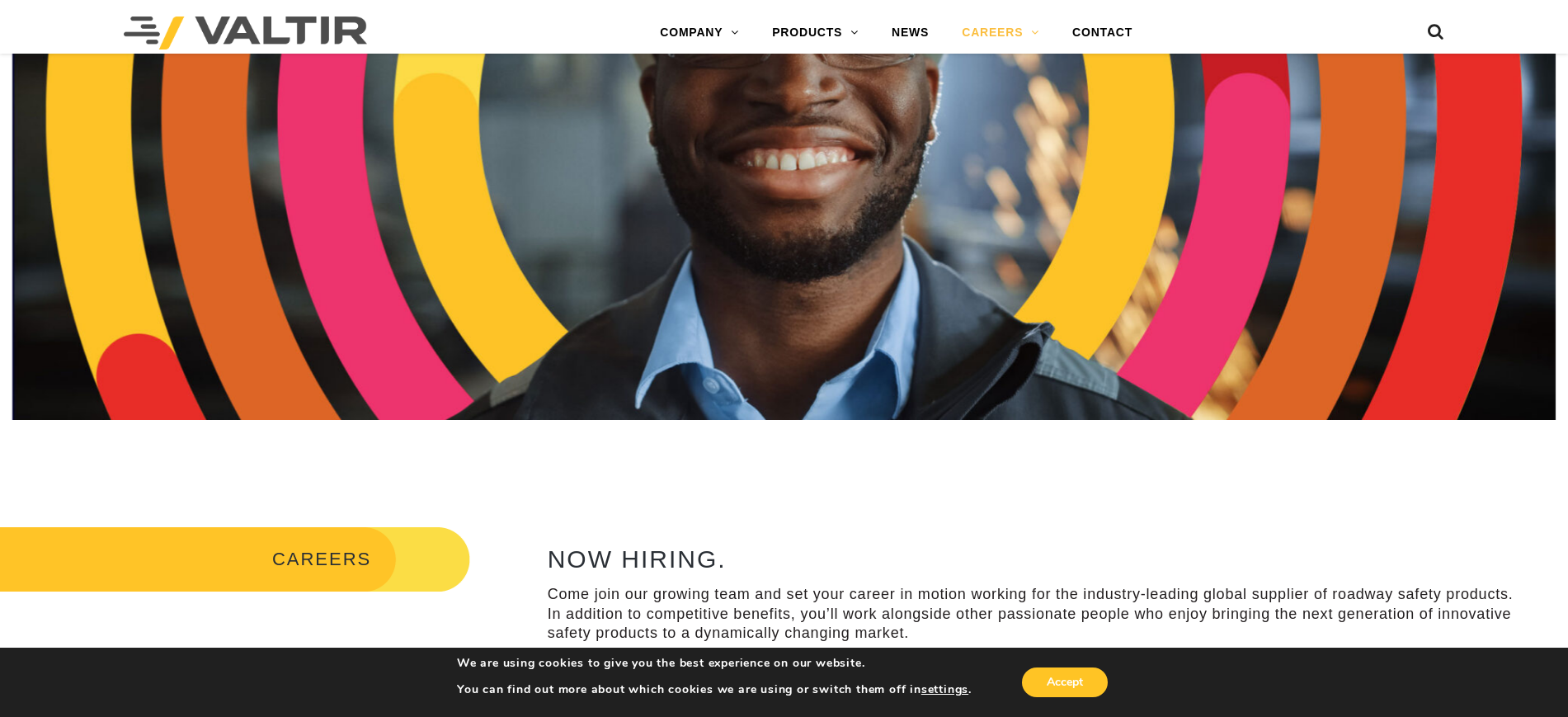scroll, scrollTop: 0, scrollLeft: 0, axis: both 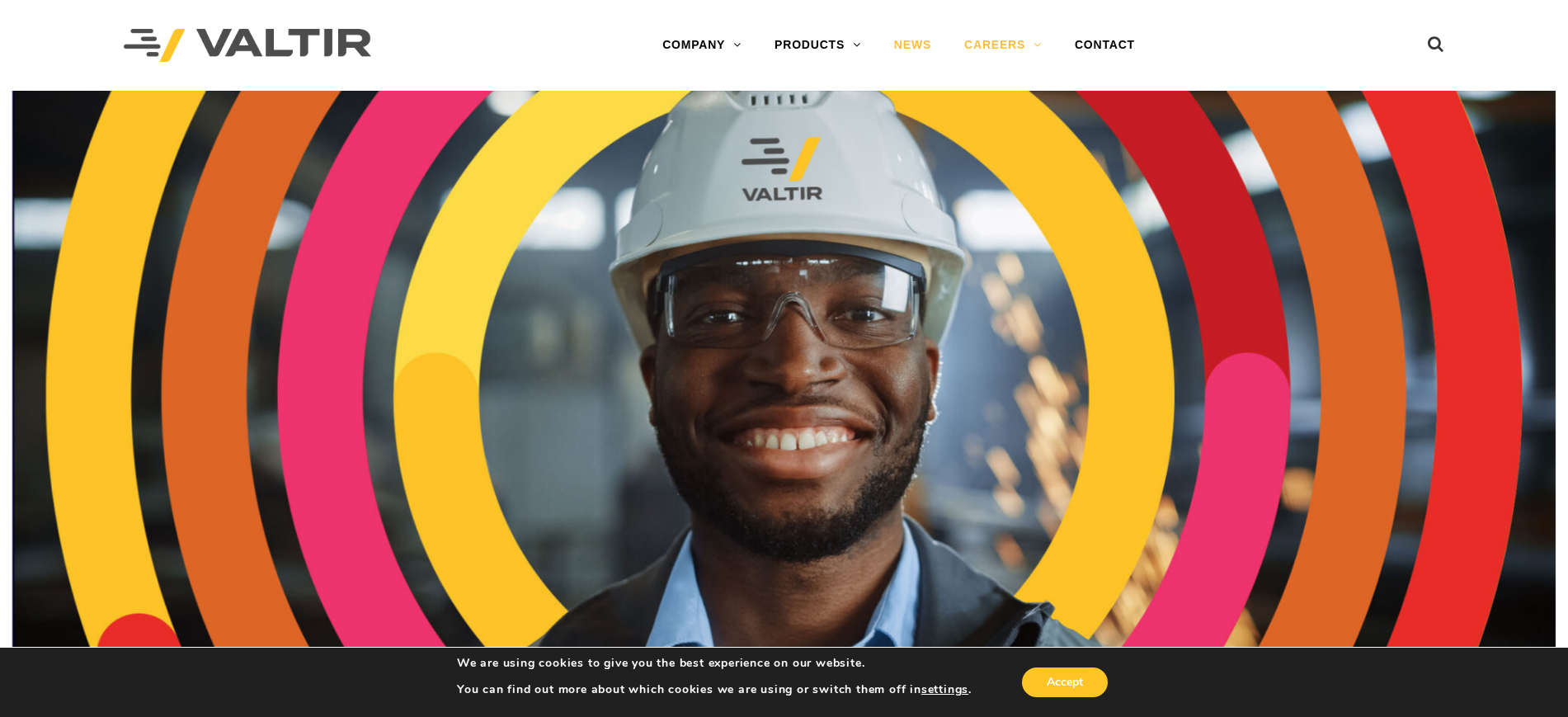 click on "NEWS" at bounding box center [912, 45] 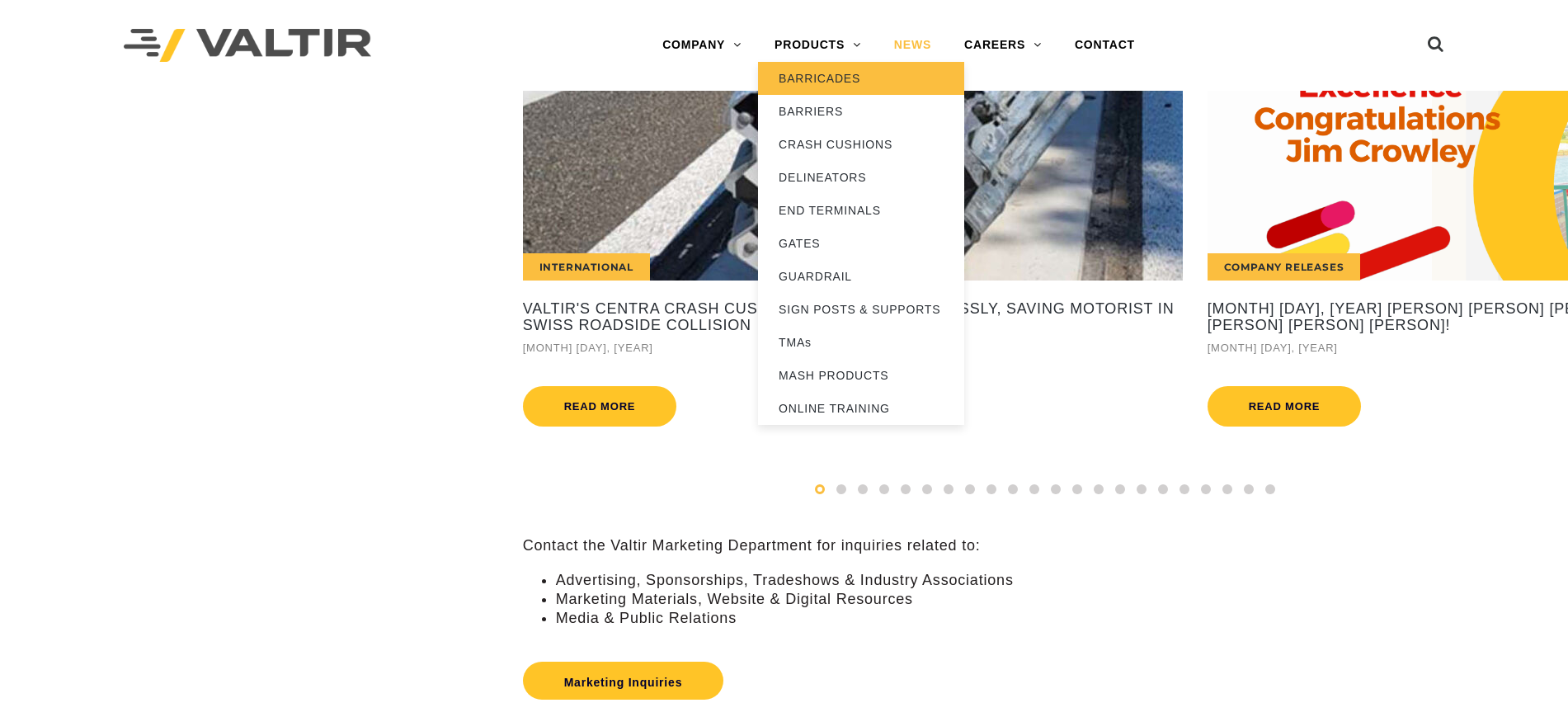 scroll, scrollTop: 0, scrollLeft: 0, axis: both 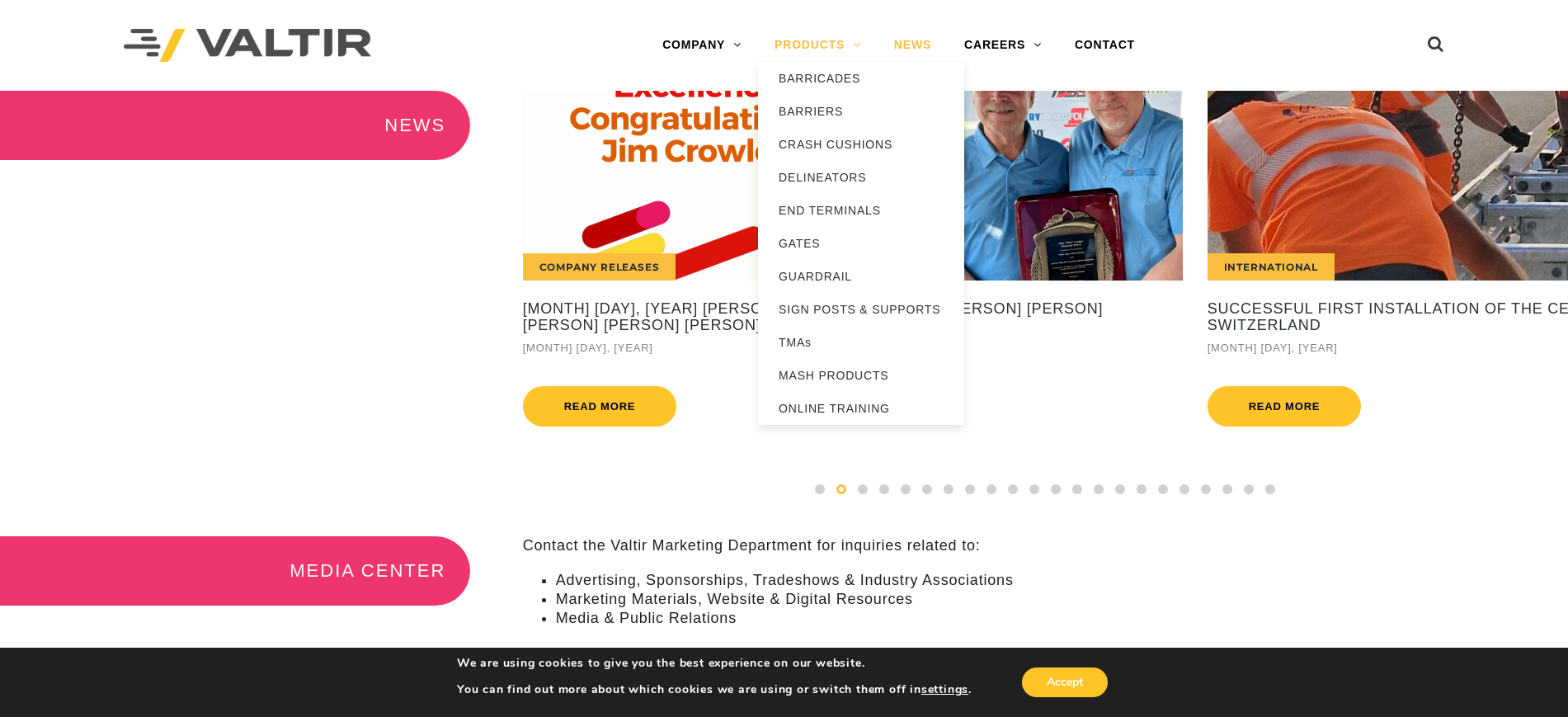 click on "PRODUCTS" at bounding box center (817, 45) 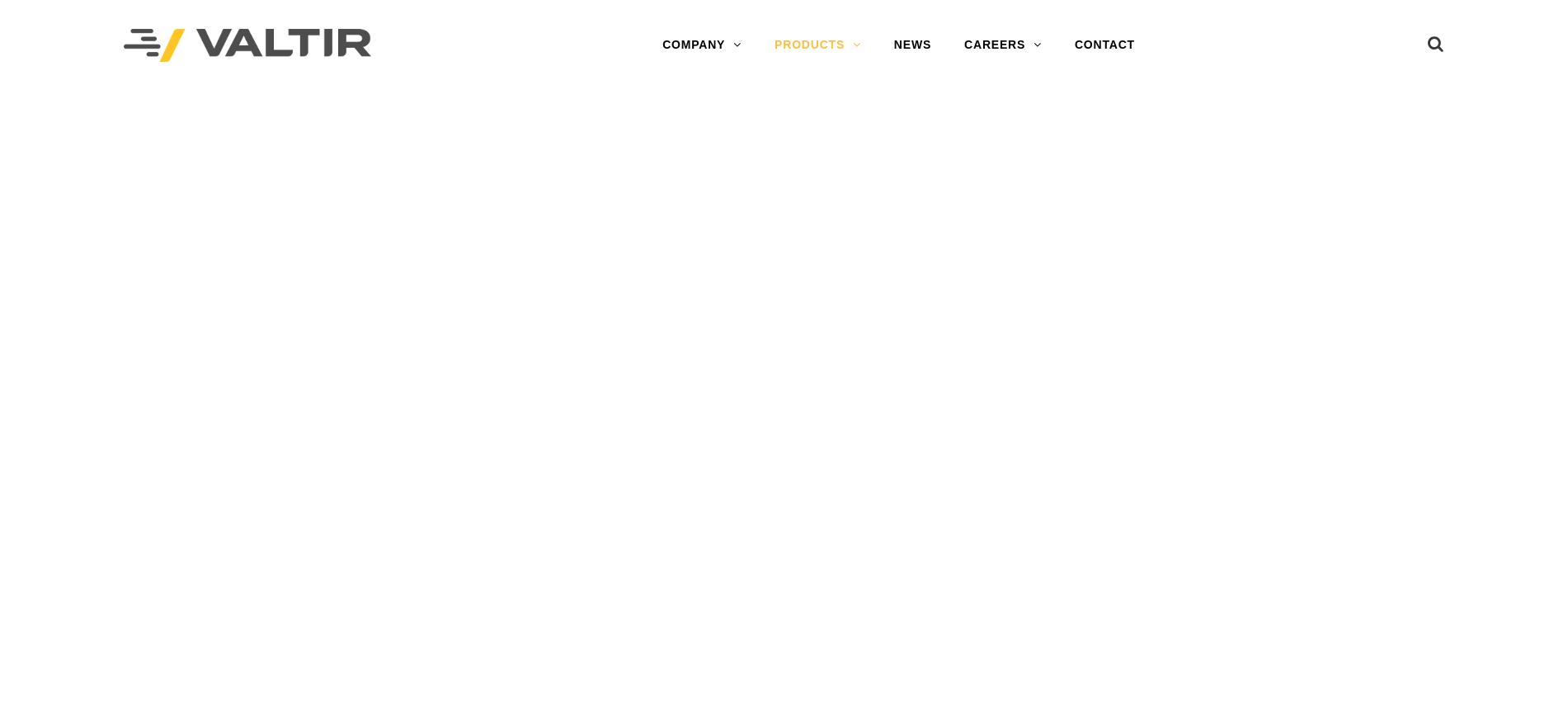scroll, scrollTop: 0, scrollLeft: 0, axis: both 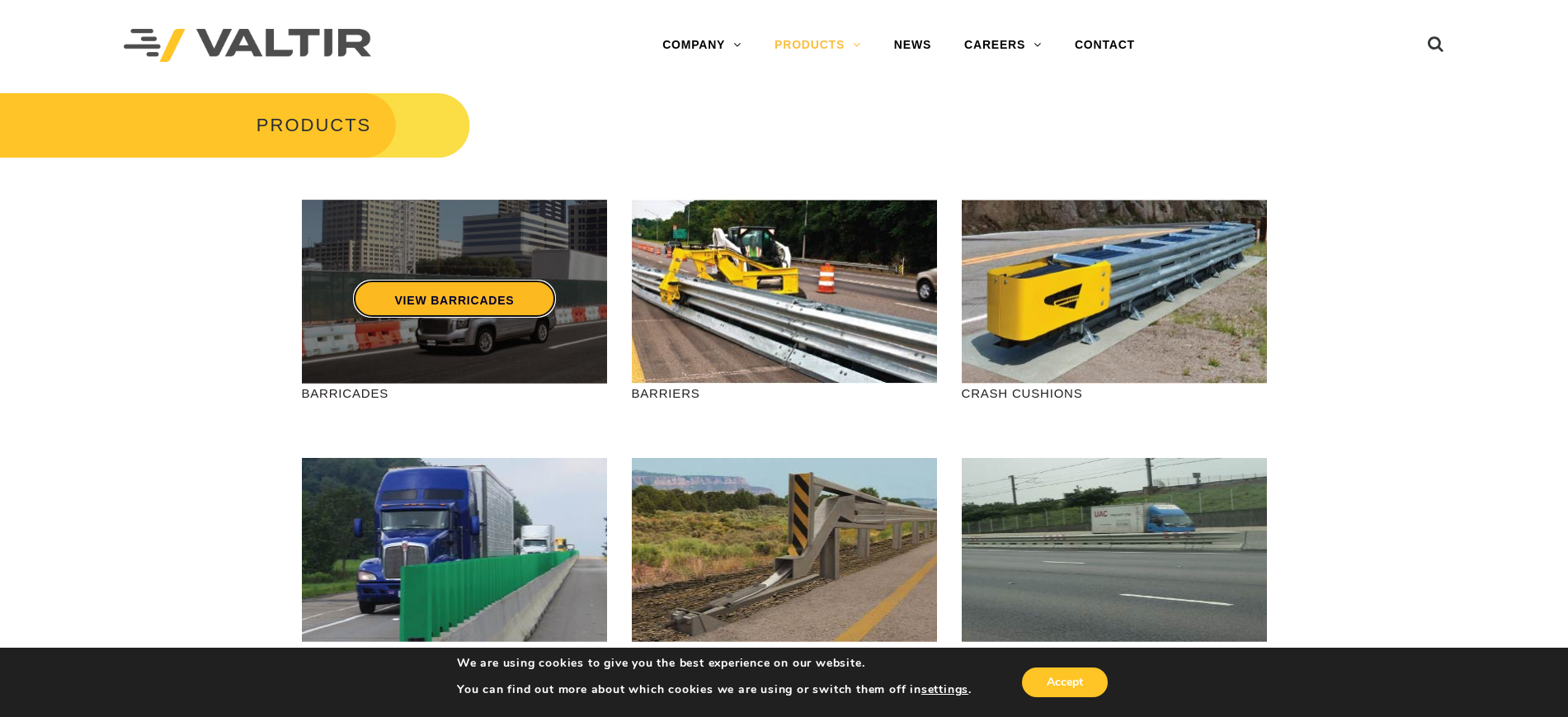 click on "VIEW BARRICADES" at bounding box center (454, 299) 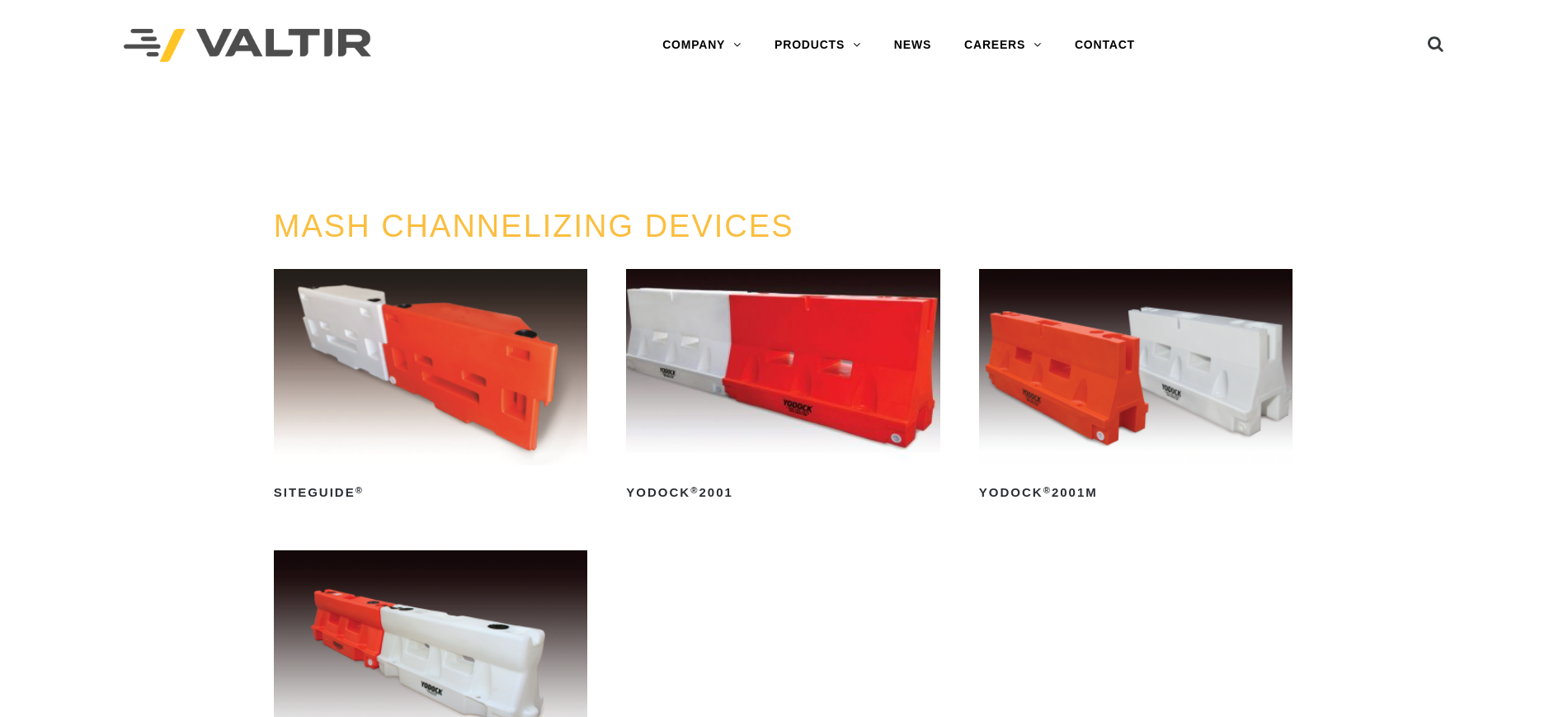 scroll, scrollTop: 0, scrollLeft: 0, axis: both 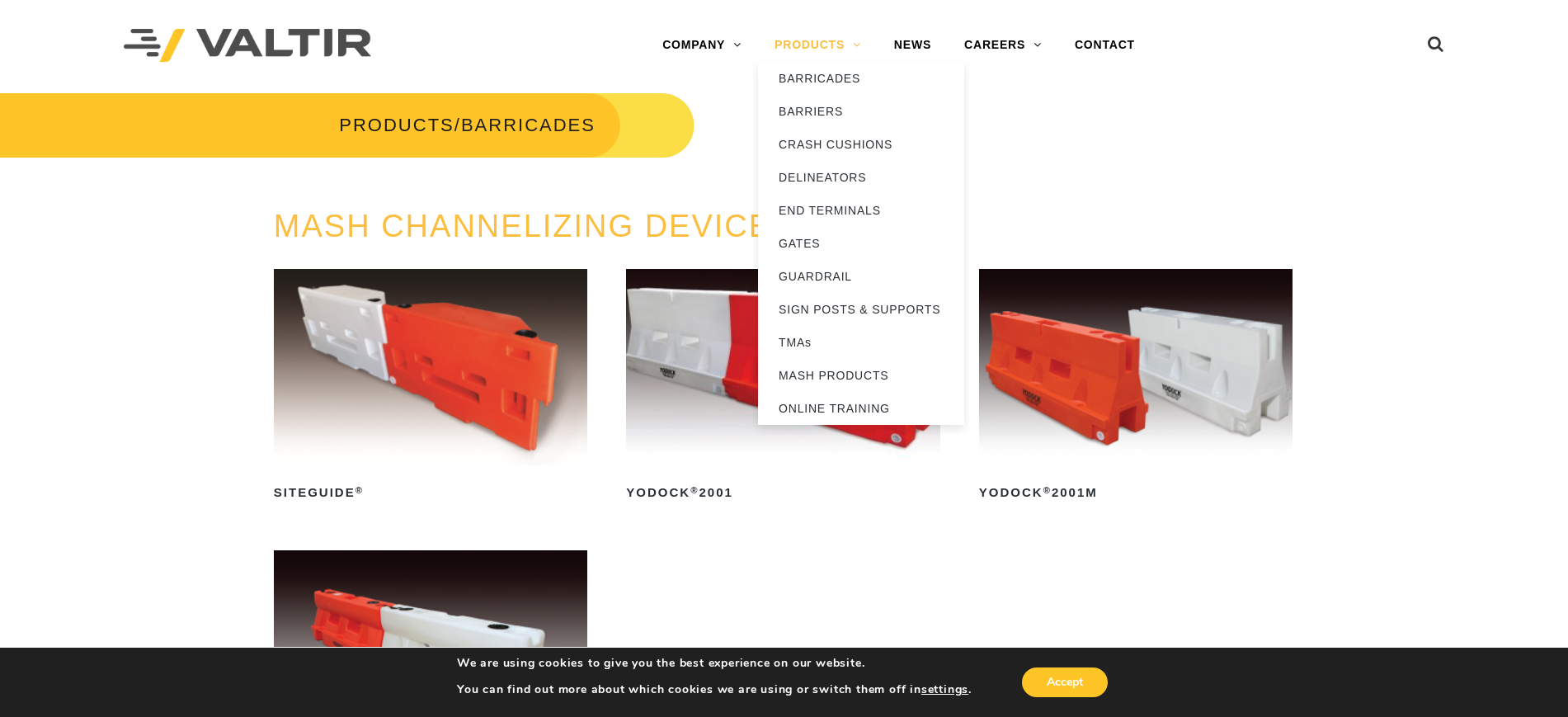 click on "PRODUCTS" at bounding box center [817, 45] 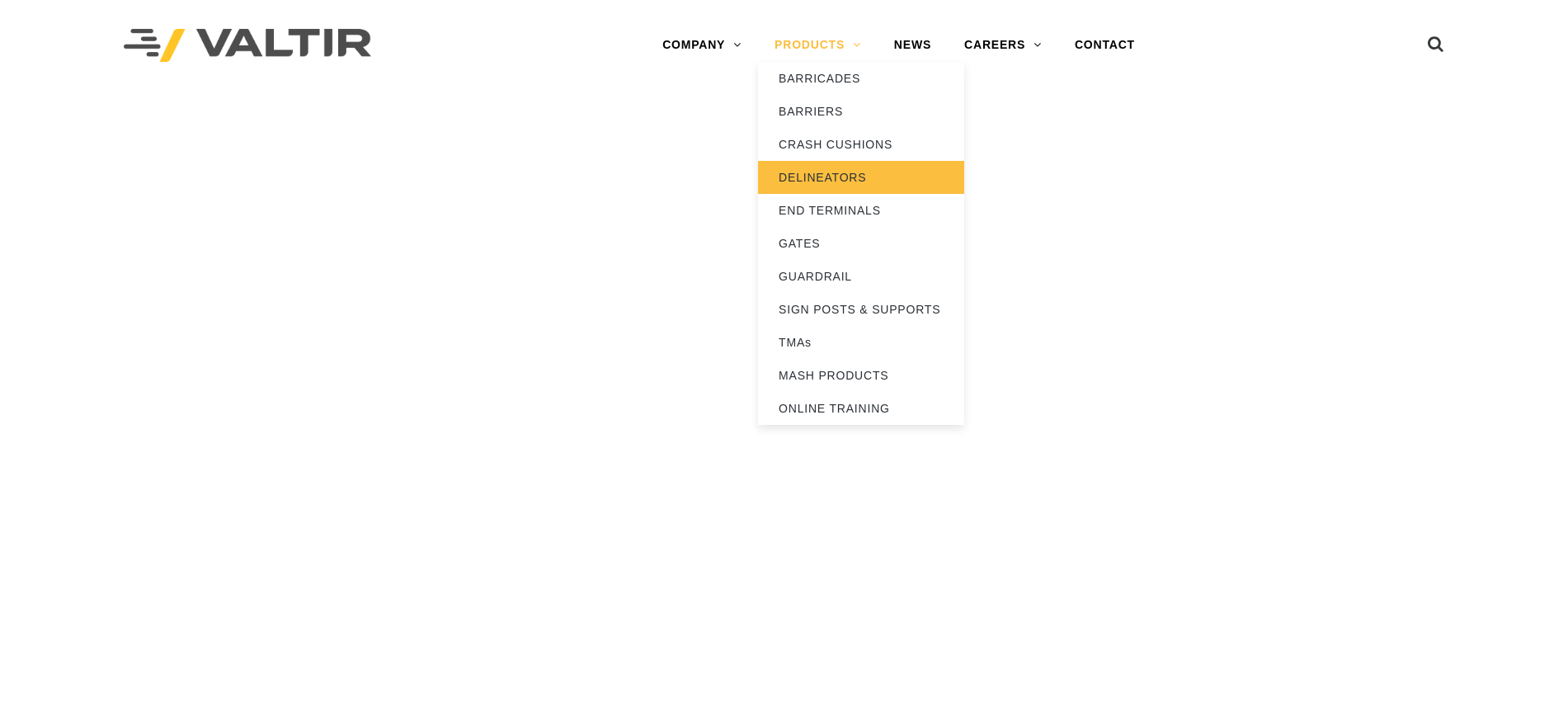 scroll, scrollTop: 0, scrollLeft: 0, axis: both 